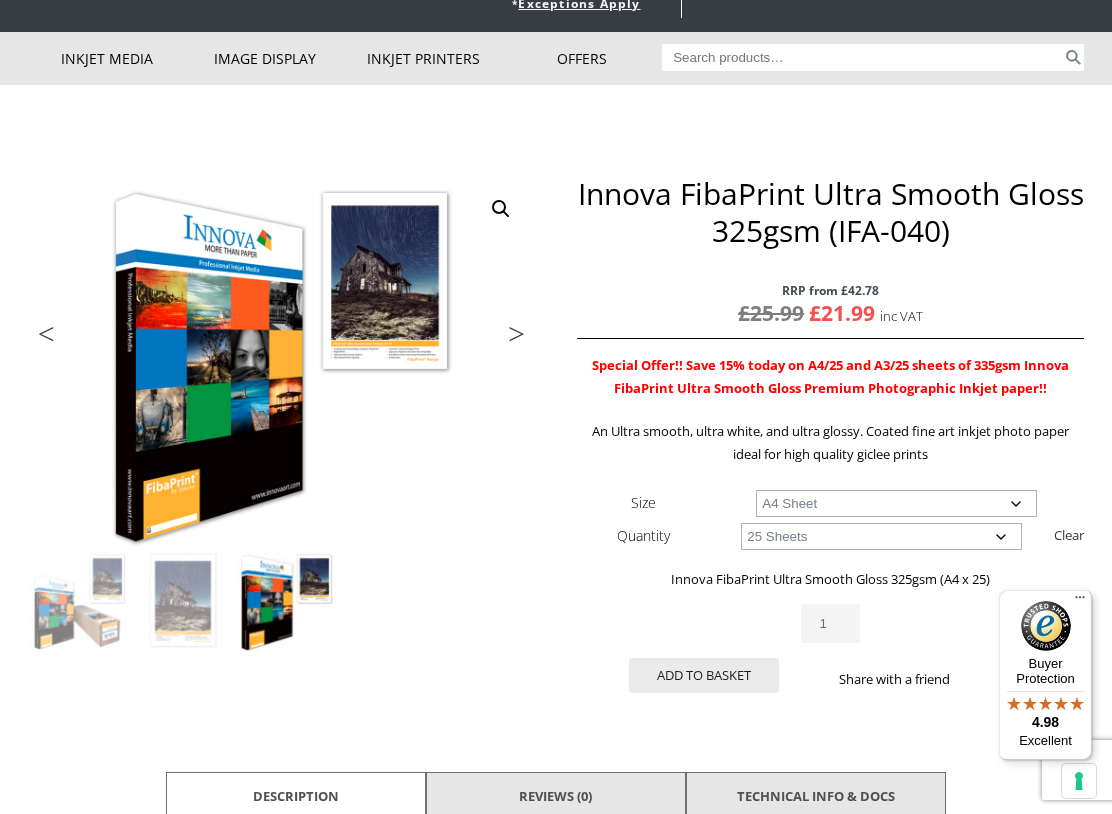 scroll, scrollTop: 0, scrollLeft: 0, axis: both 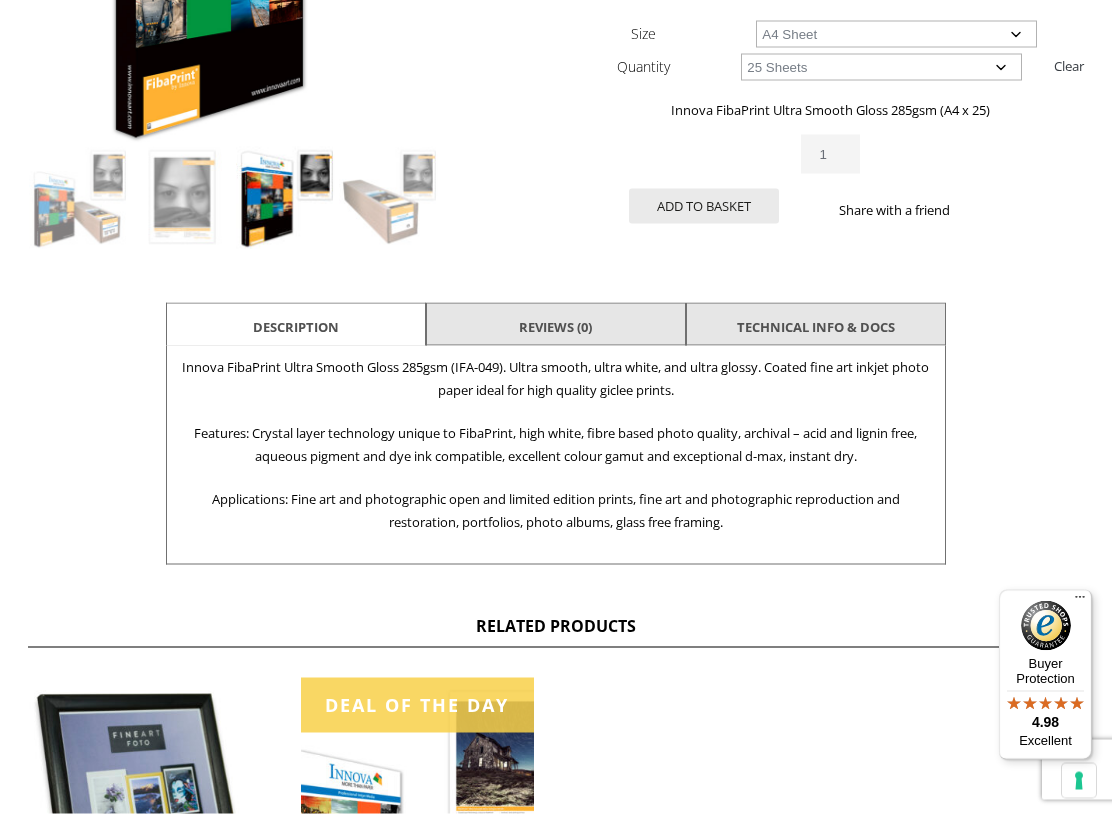click on "🔍
Previous Next
Innova FibaPrint Ultra Smooth Gloss 285gsm (IFA-049) RRP from £37.73 £ 24.99   inc VAT
An Ultra smooth, ultra white, and ultra glossy. Coated fine art inkjet photo paper ideal for high quality giclee prints.
Size
Choose an option A4 Sheet A3 Sheet A3+ Sheet A2 Sheet
Quantity
Choose an option 25 Sheets Clear
Innova FibaPrint Ultra Smooth Gloss 285gsm (A4 x 25)
£ 24.99   inc VAT RRP from £37.73
2 in stock
Innova FibaPrint Ultra Smooth Gloss 285gsm (IFA-049) quantity
1
Add to basket
Share with a friend
SKU:  IFA-49-A4-25
Categories:  Best Offers Of The Week ,  Inkjet Media ,  Inkjet Photo Paper" at bounding box center [556, 168] 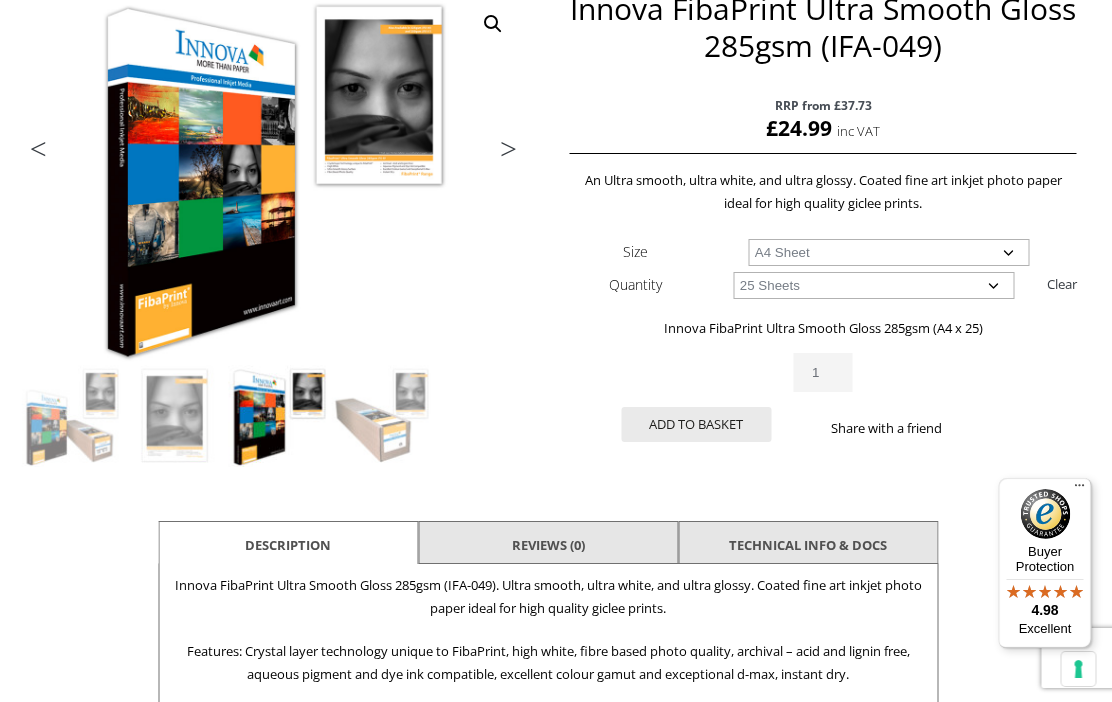 scroll, scrollTop: 318, scrollLeft: 1, axis: both 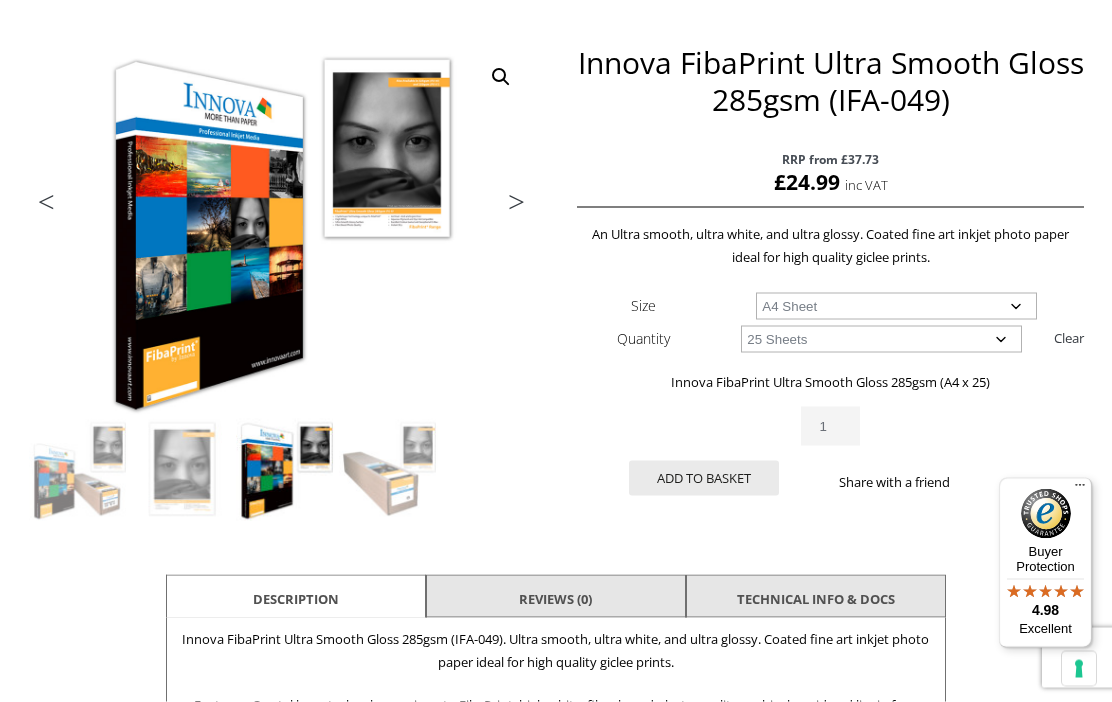 click on "Choose an option 25 Sheets" 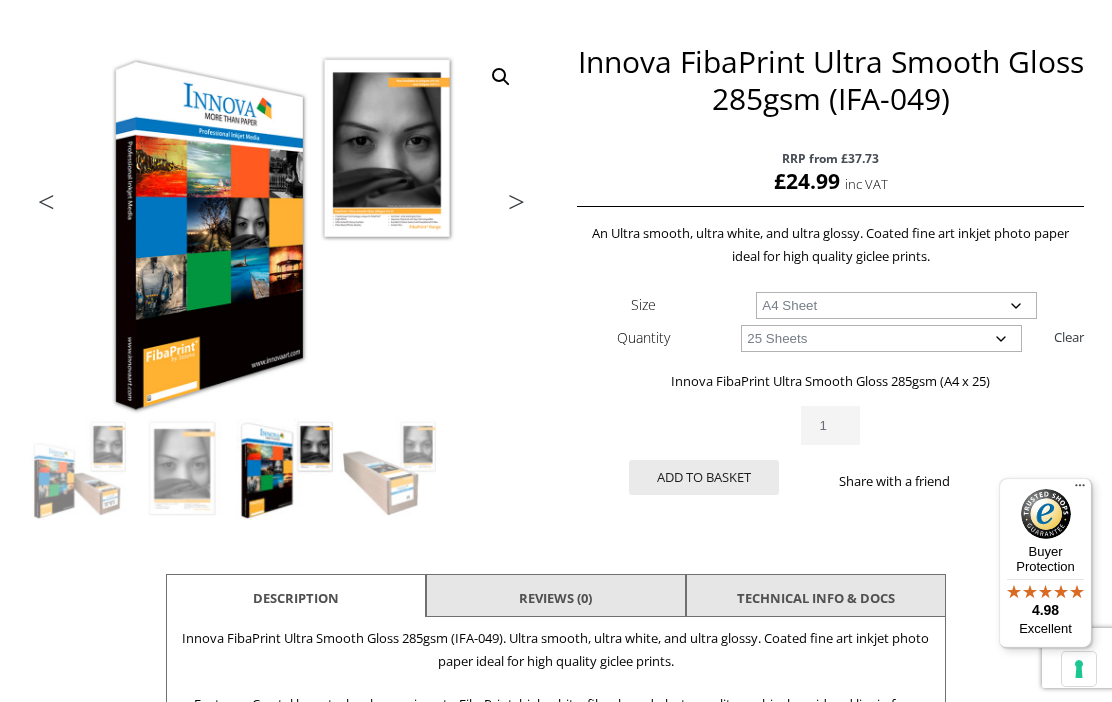 click on "Choose an option 25 Sheets" 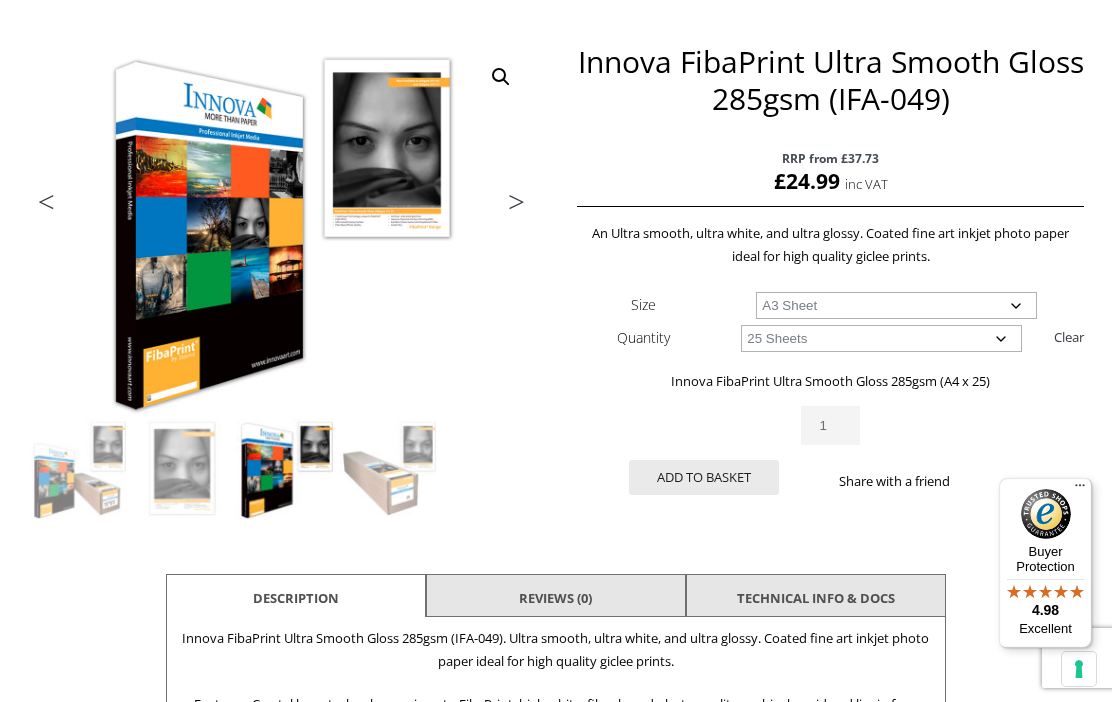 select on "a3-sheet" 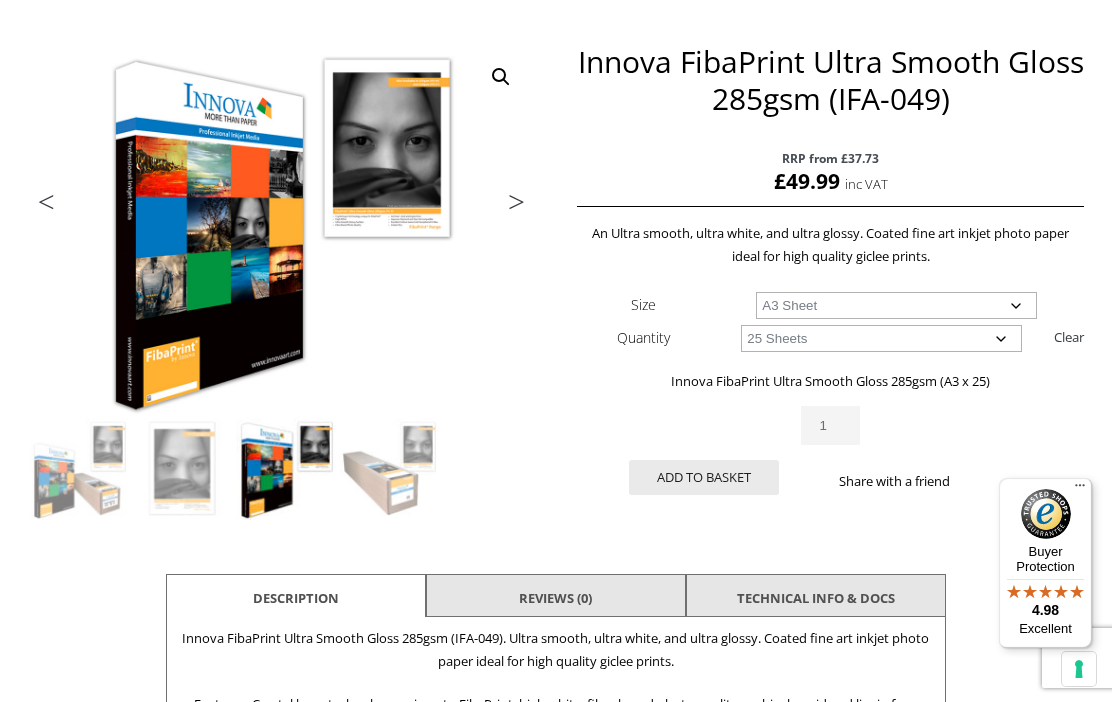 click at bounding box center [563, 438] 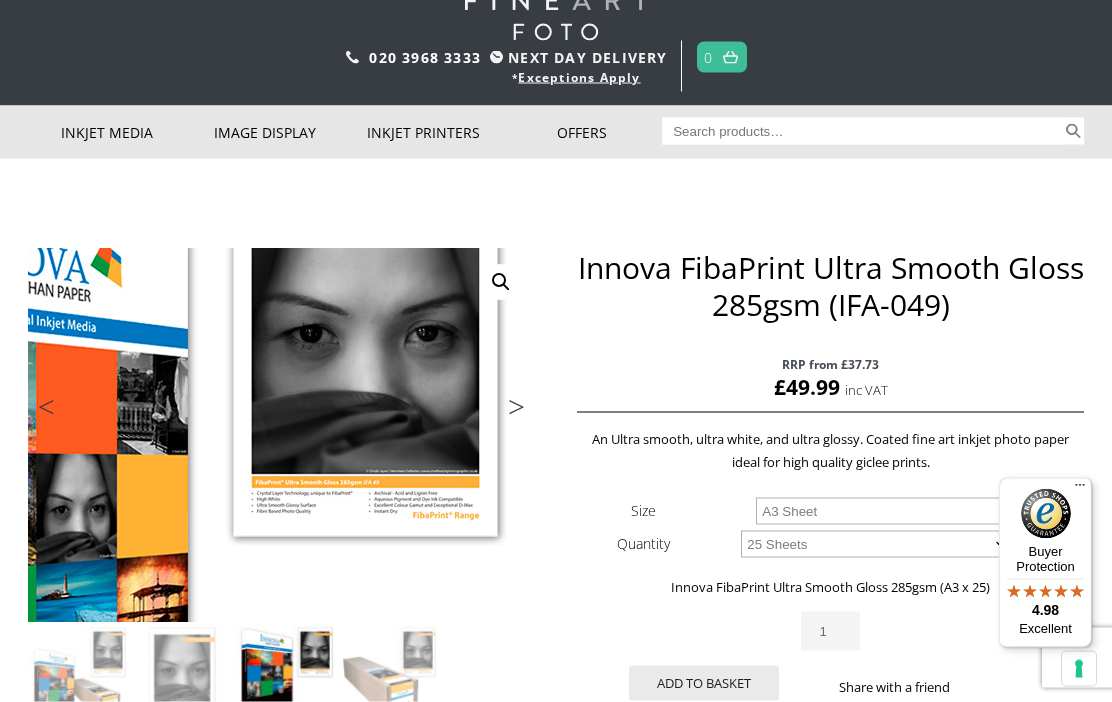 scroll, scrollTop: 0, scrollLeft: 0, axis: both 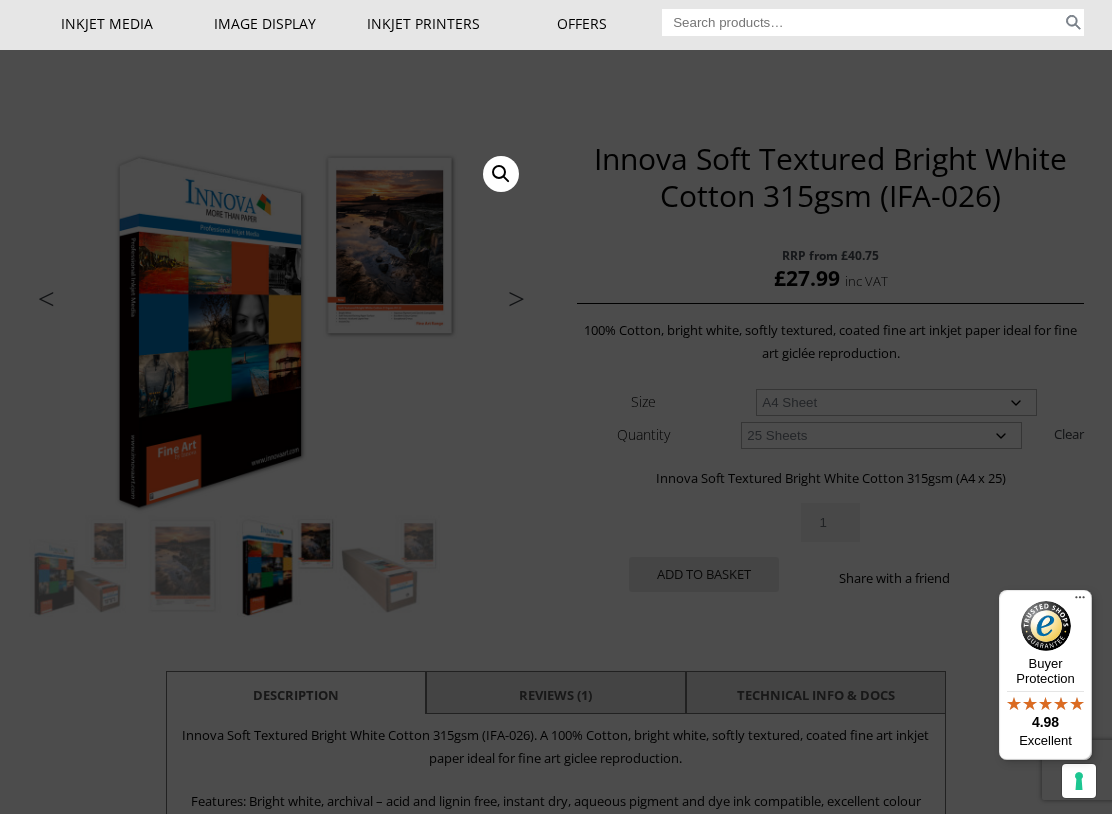 click on "Inkjet Photo Paper" at bounding box center (0, 0) 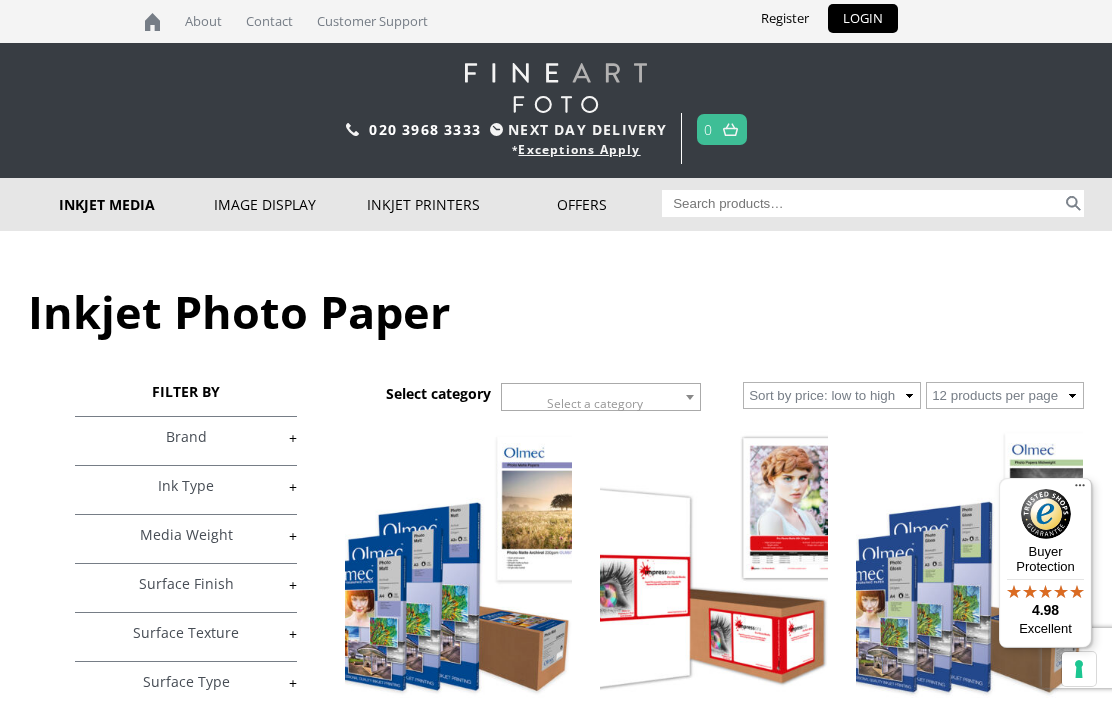scroll, scrollTop: 0, scrollLeft: 0, axis: both 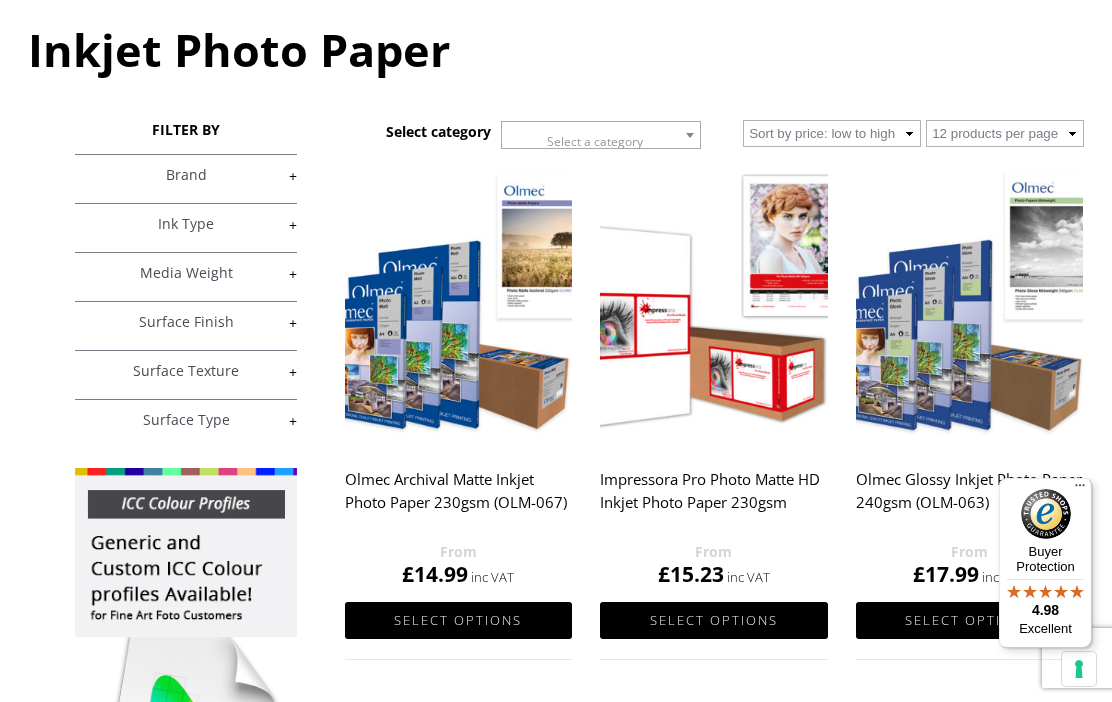 click on "+" at bounding box center (186, 175) 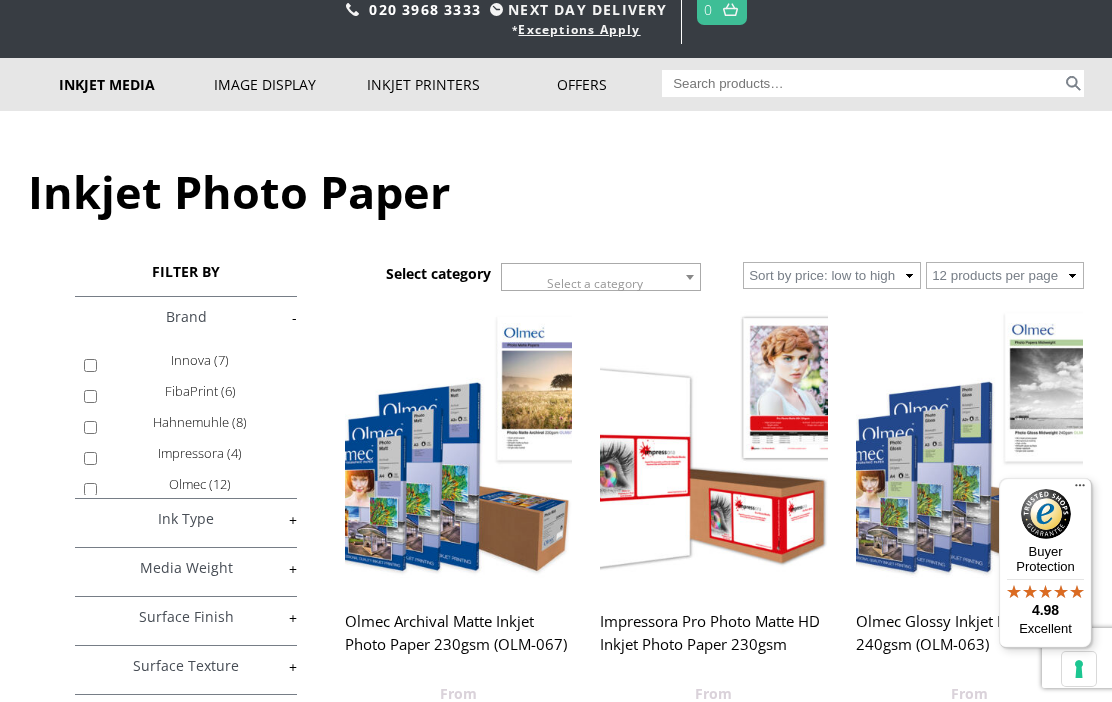 scroll, scrollTop: 119, scrollLeft: 0, axis: vertical 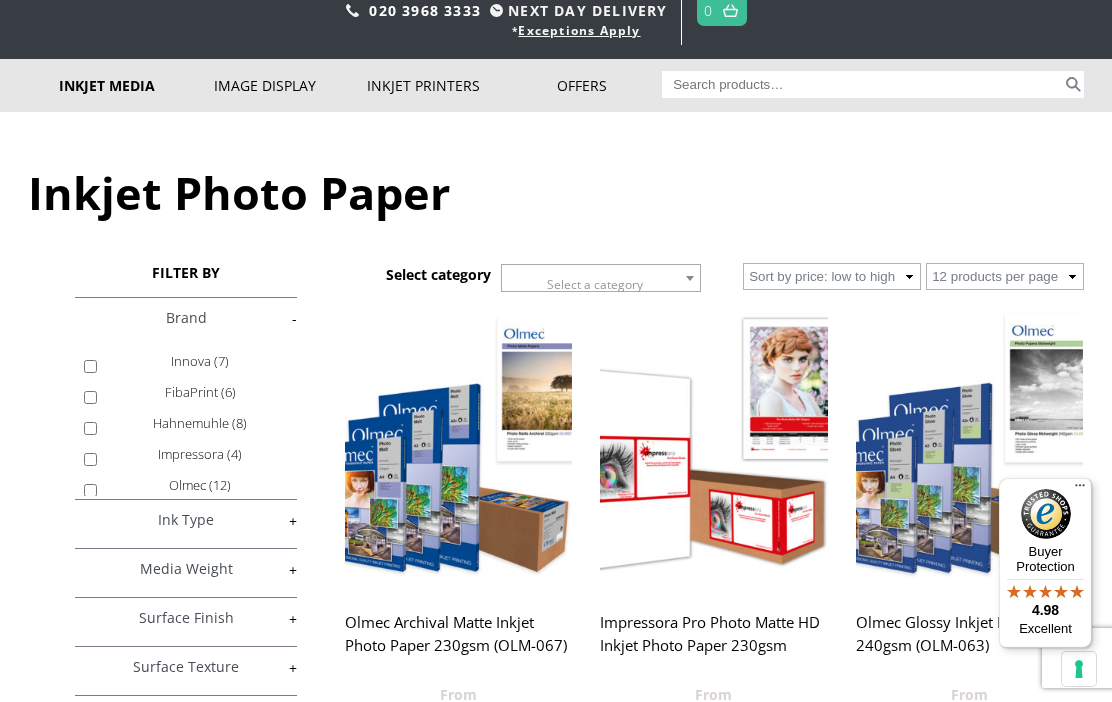 click on "Innova (7)" at bounding box center (90, 366) 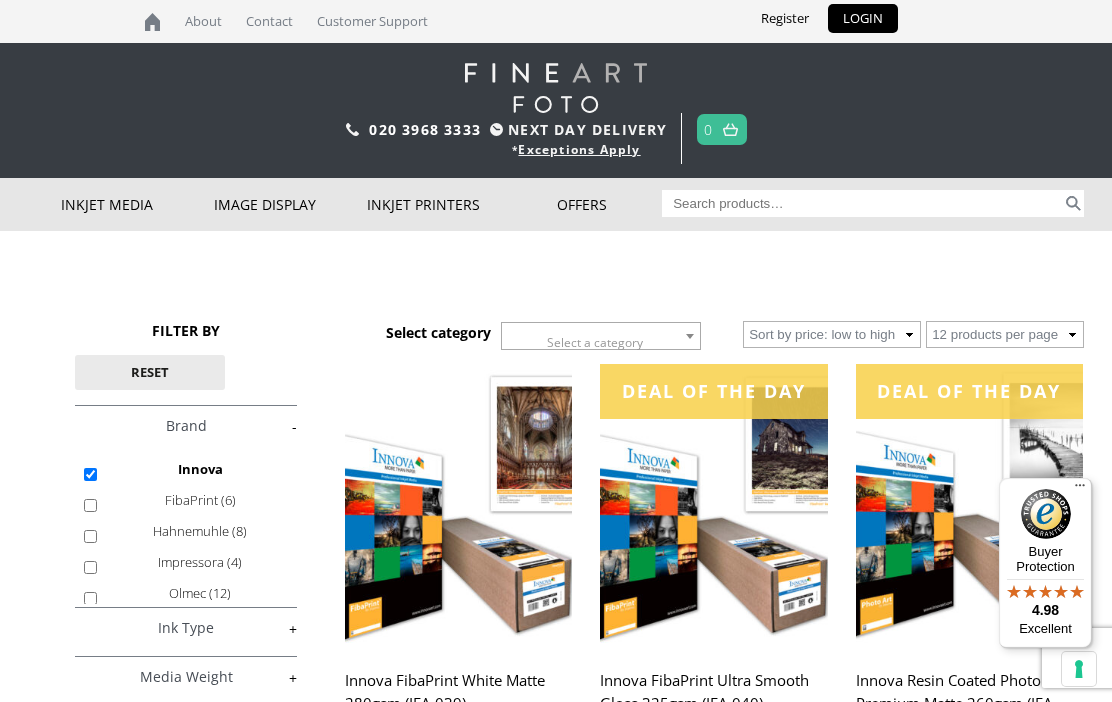scroll, scrollTop: 0, scrollLeft: 0, axis: both 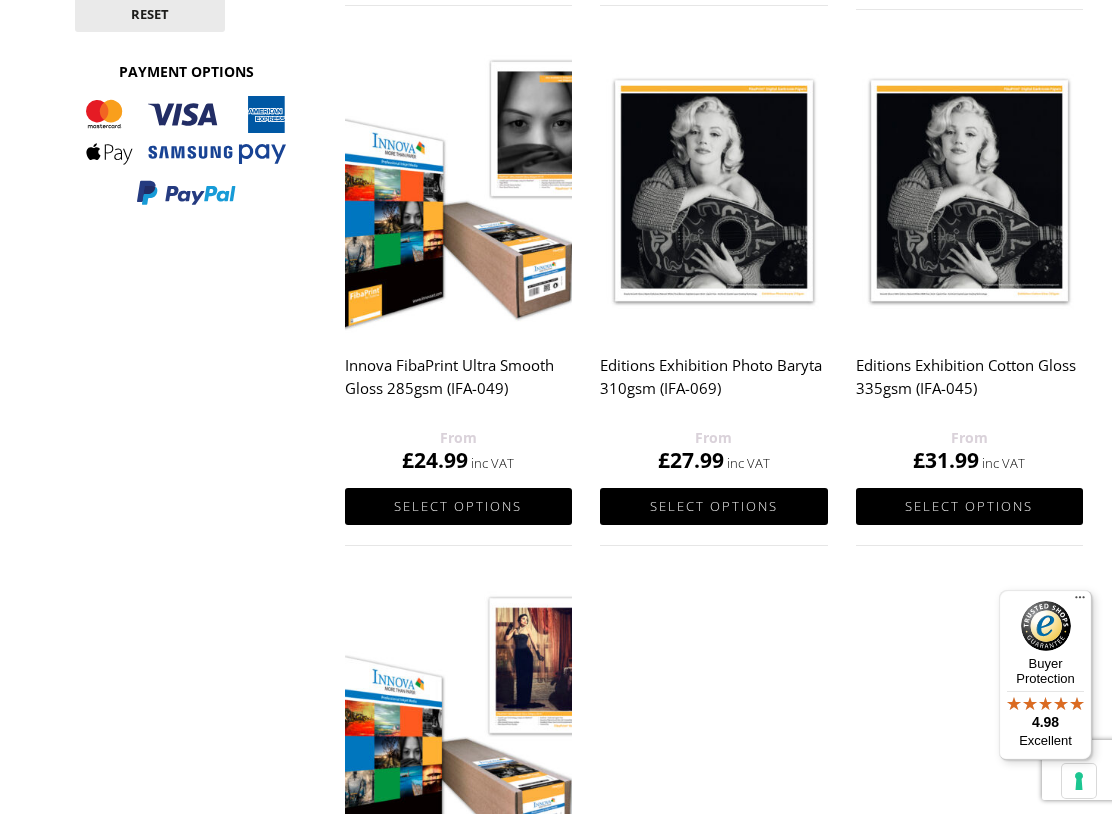 click on "Select options" at bounding box center [969, 506] 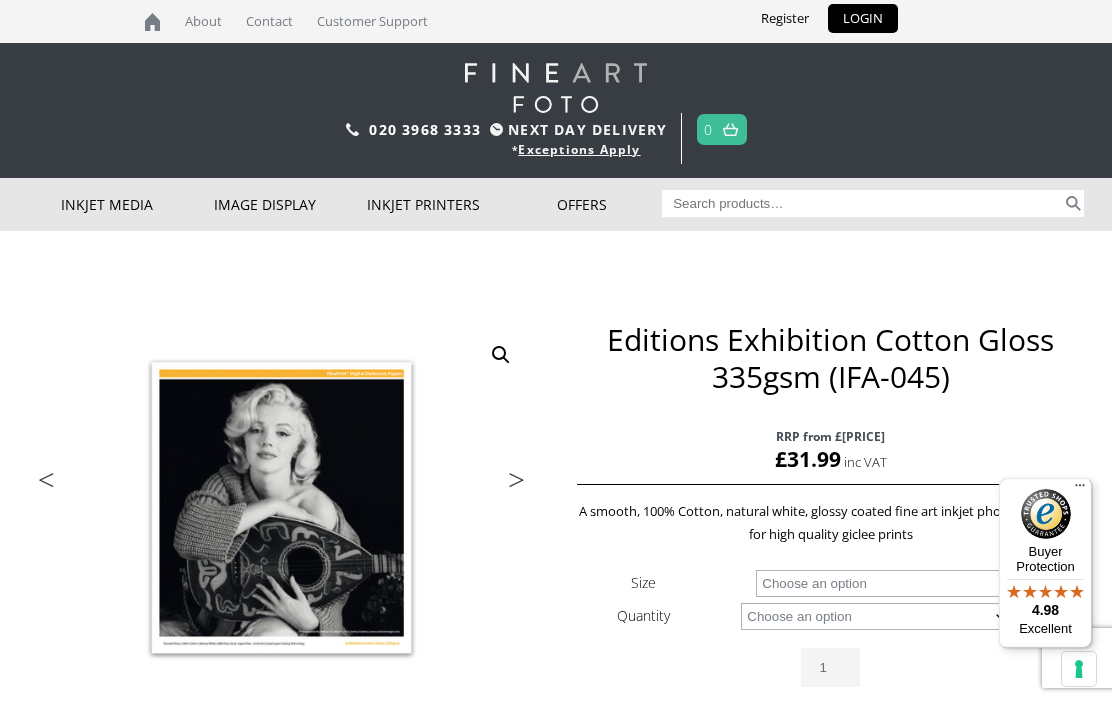 scroll, scrollTop: 0, scrollLeft: 0, axis: both 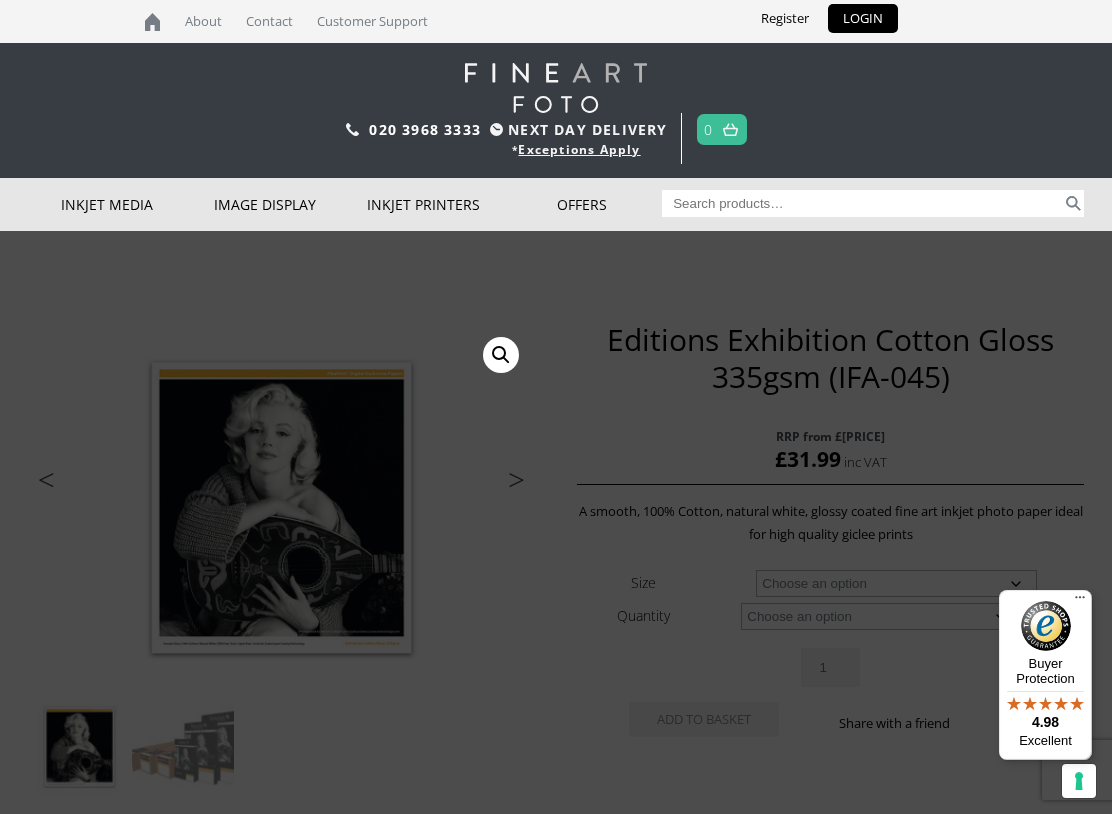 click on "Desktop Format Printers" at bounding box center [0, 0] 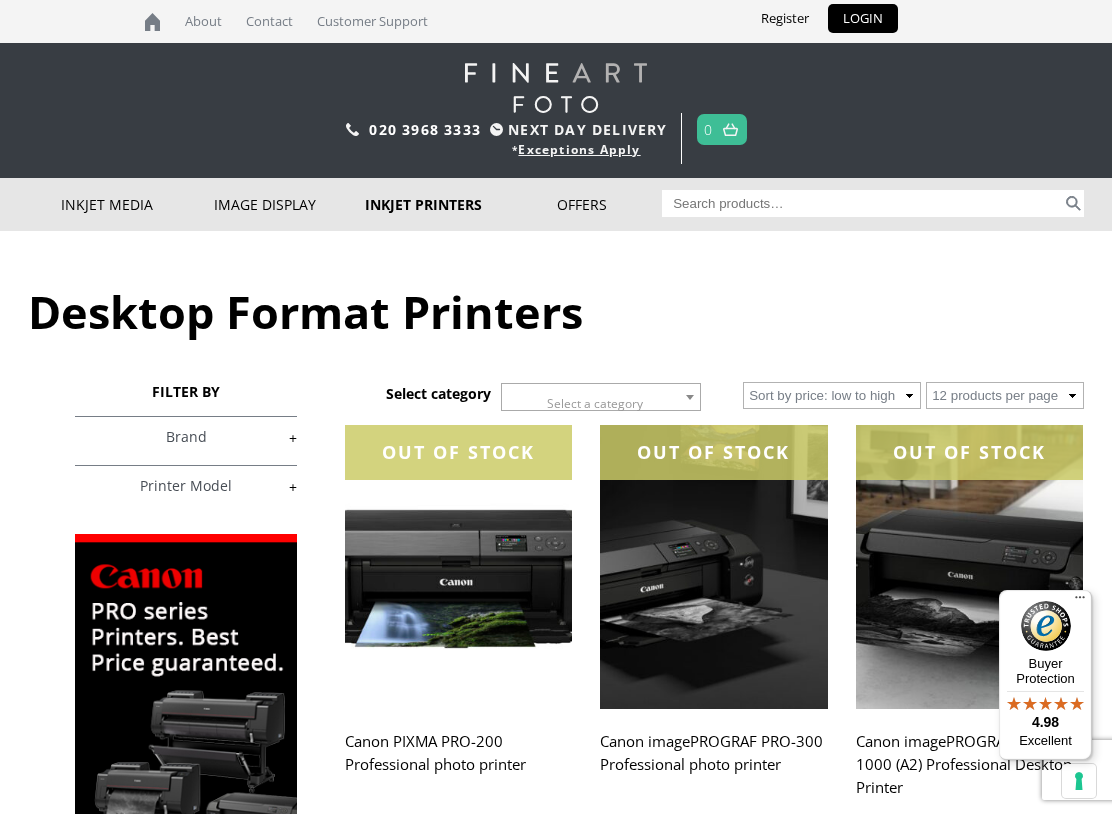 scroll, scrollTop: 0, scrollLeft: 0, axis: both 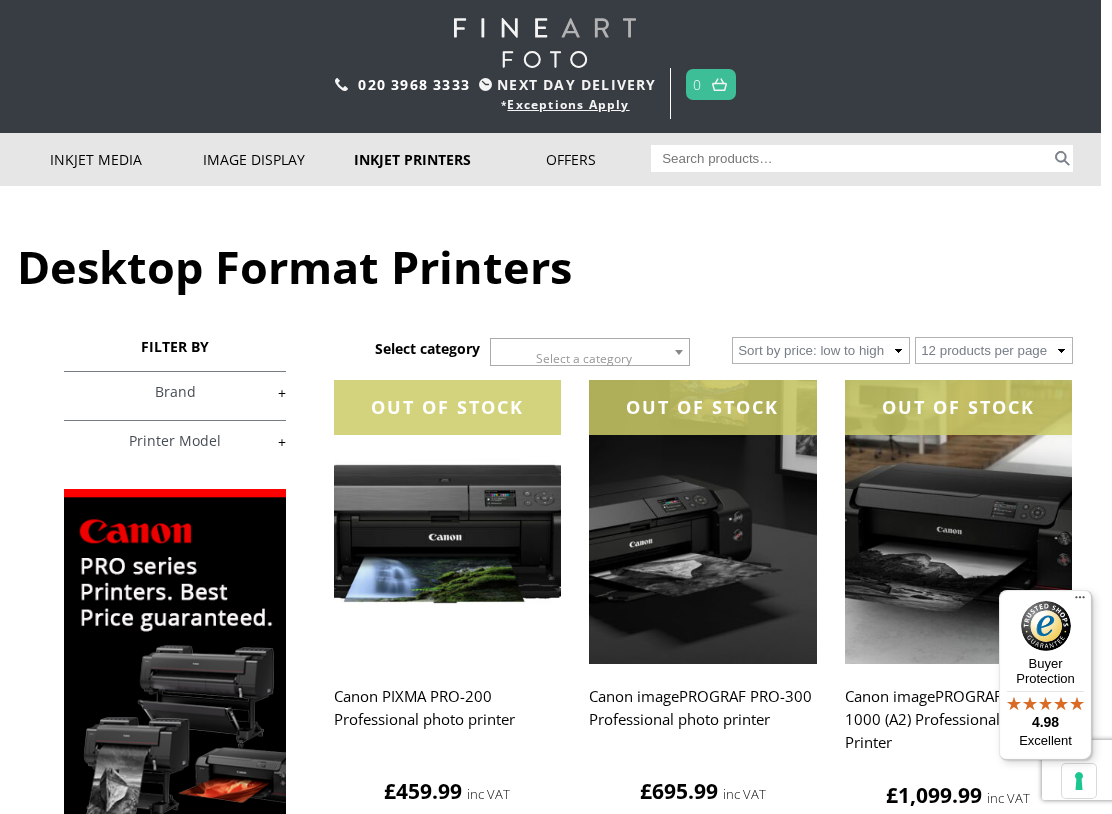 click on "+" at bounding box center [175, 392] 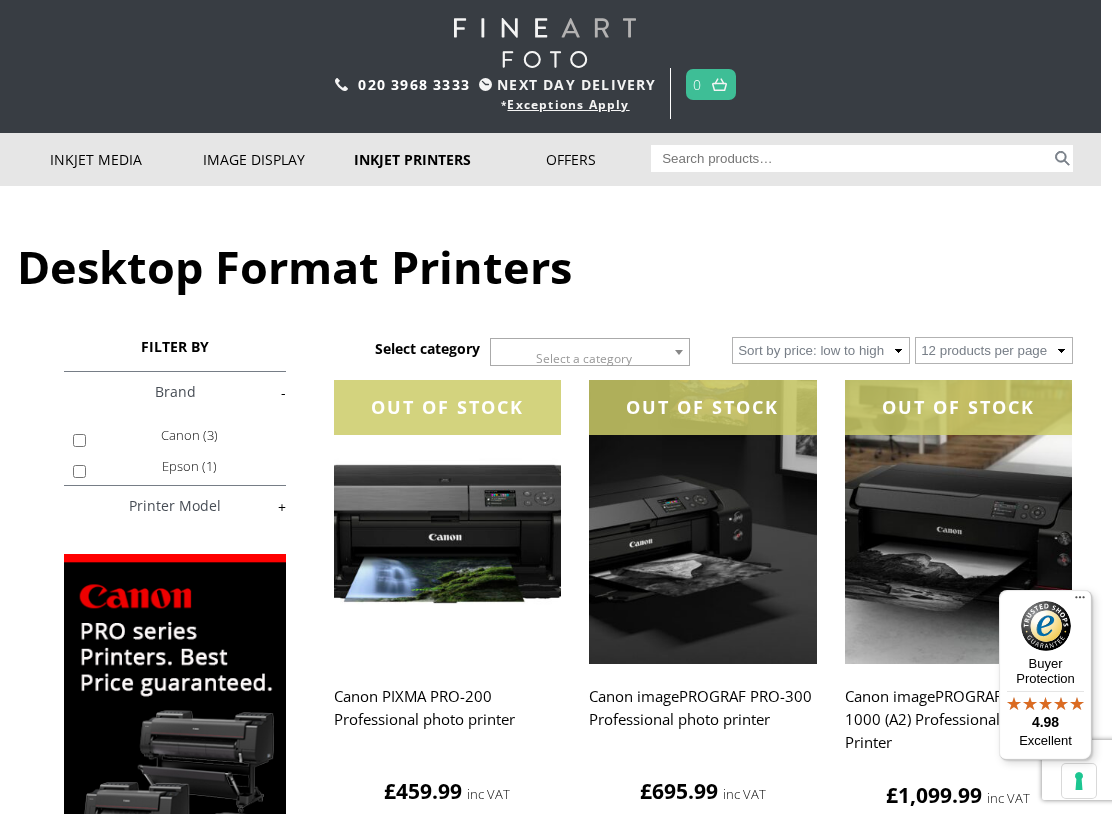 click on "Epson (1)" at bounding box center [79, 471] 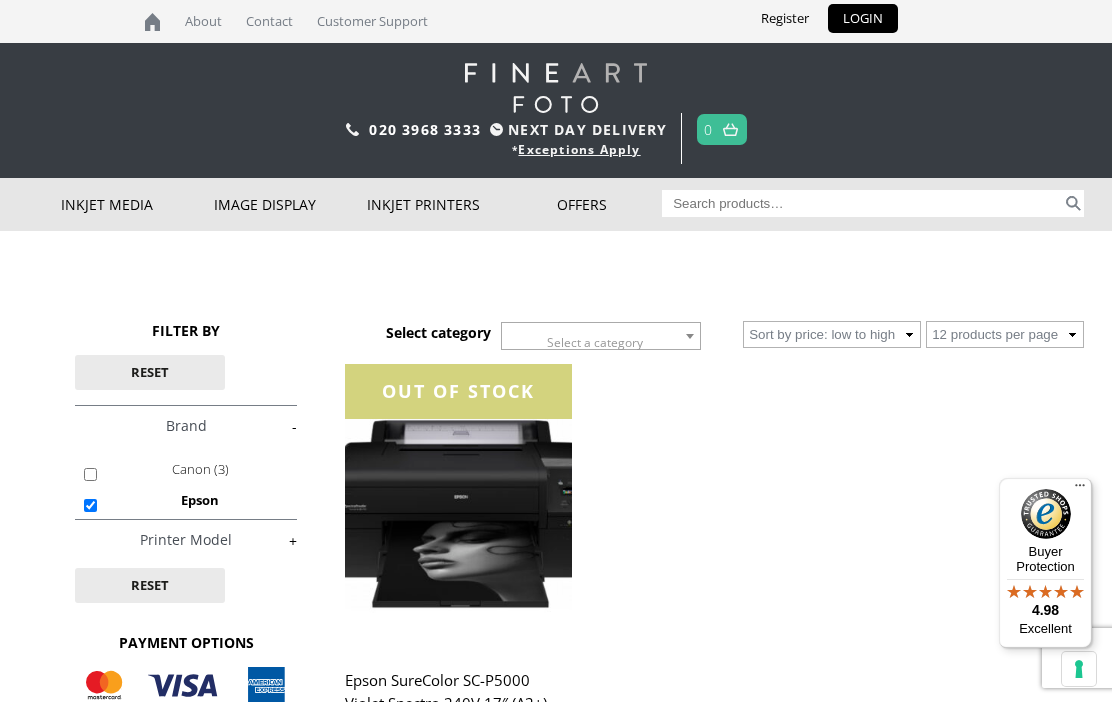 scroll, scrollTop: 0, scrollLeft: 0, axis: both 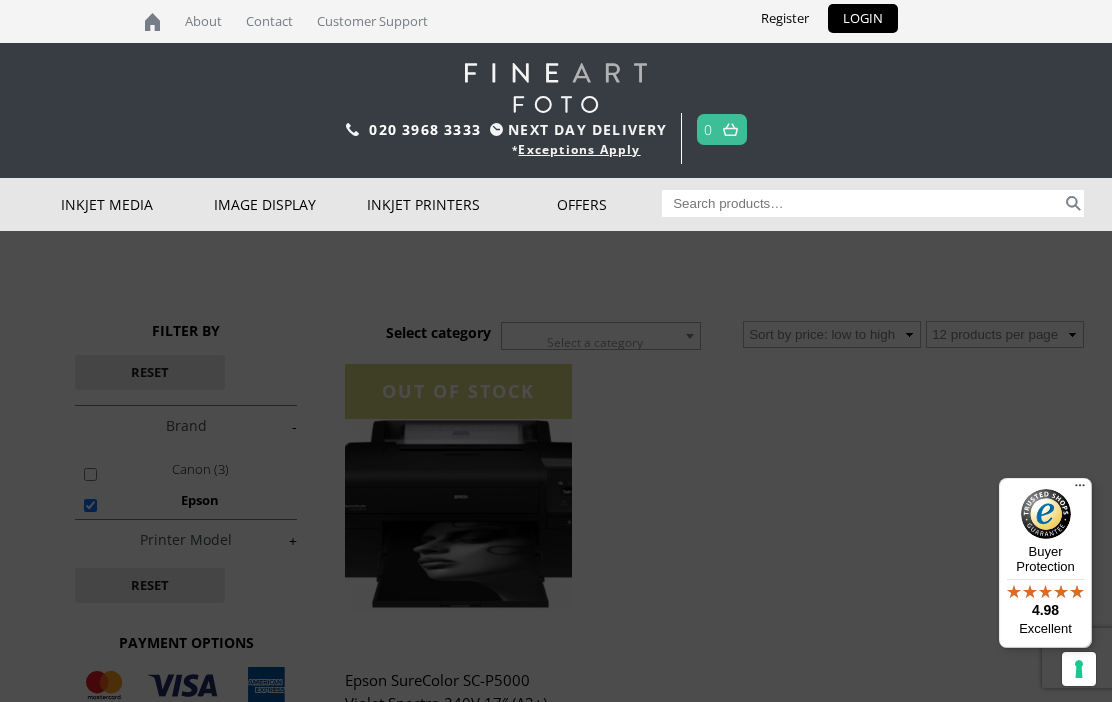 click on "Inkjet Fine Art Paper" at bounding box center [0, 0] 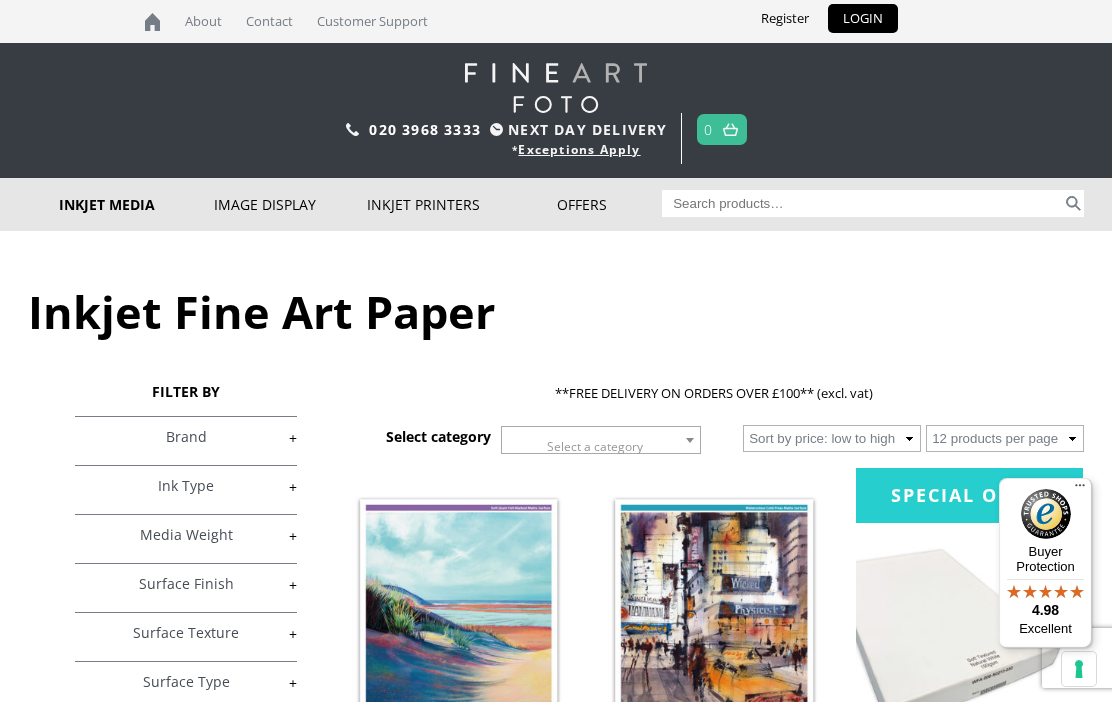 scroll, scrollTop: 0, scrollLeft: 0, axis: both 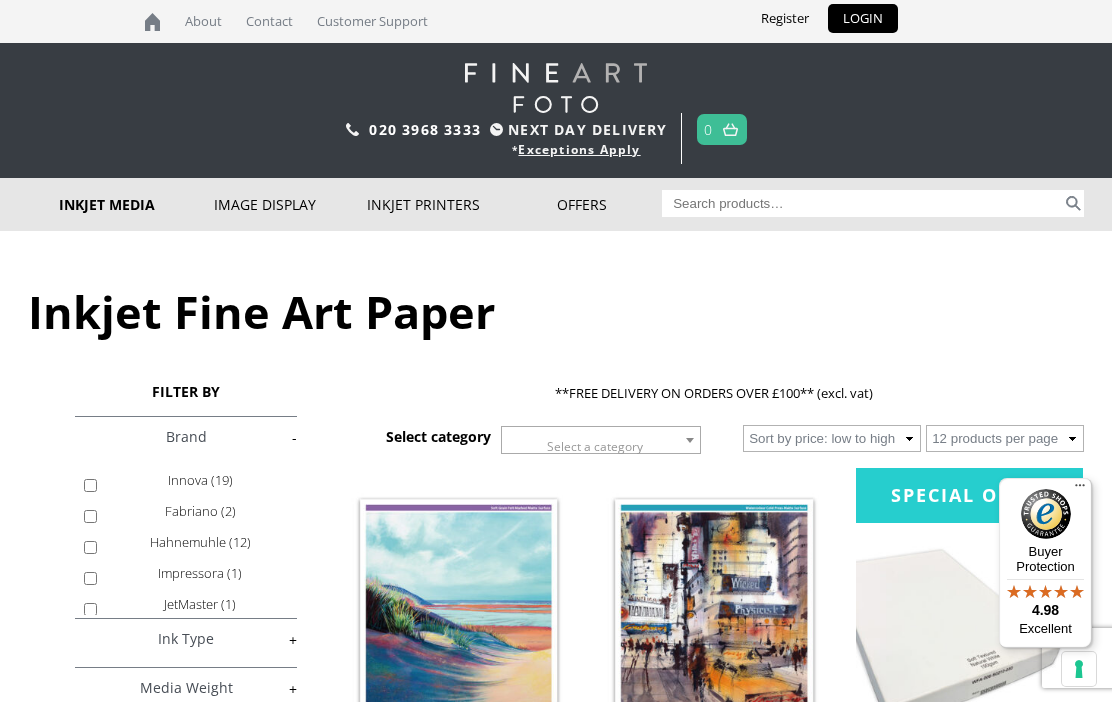 click on "Innova (19)" at bounding box center [200, 480] 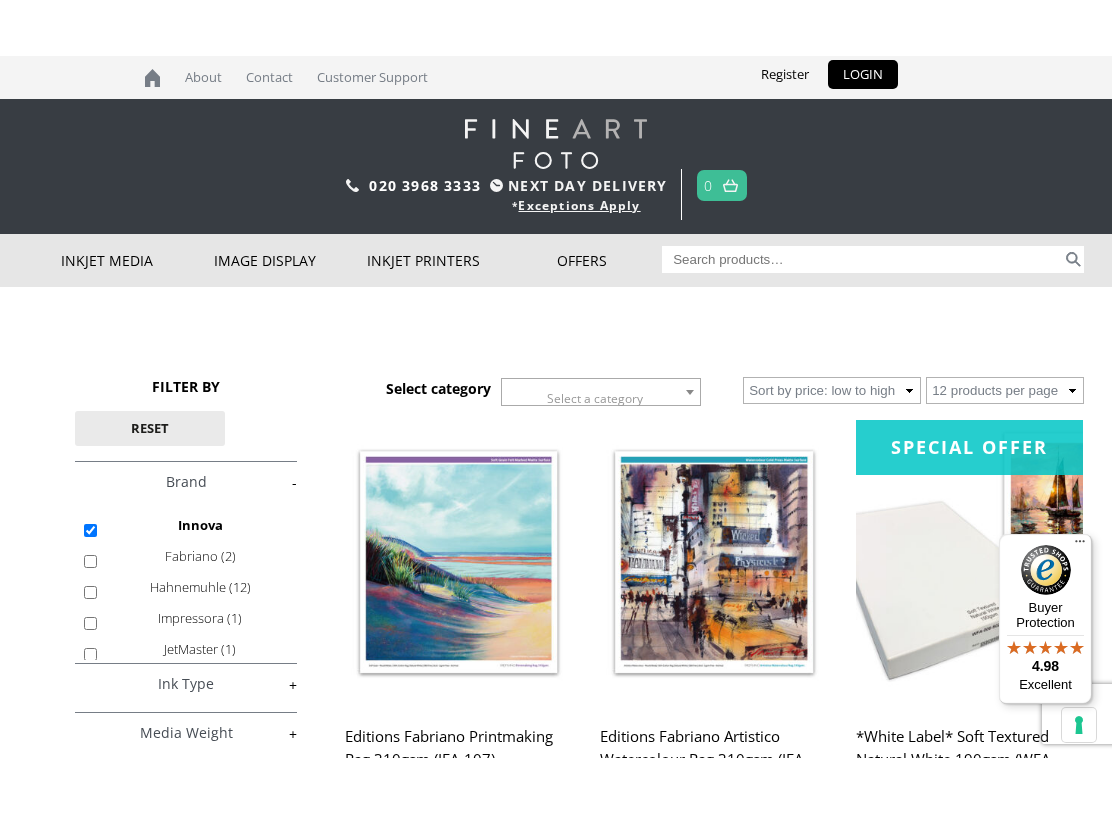 scroll, scrollTop: 304, scrollLeft: 0, axis: vertical 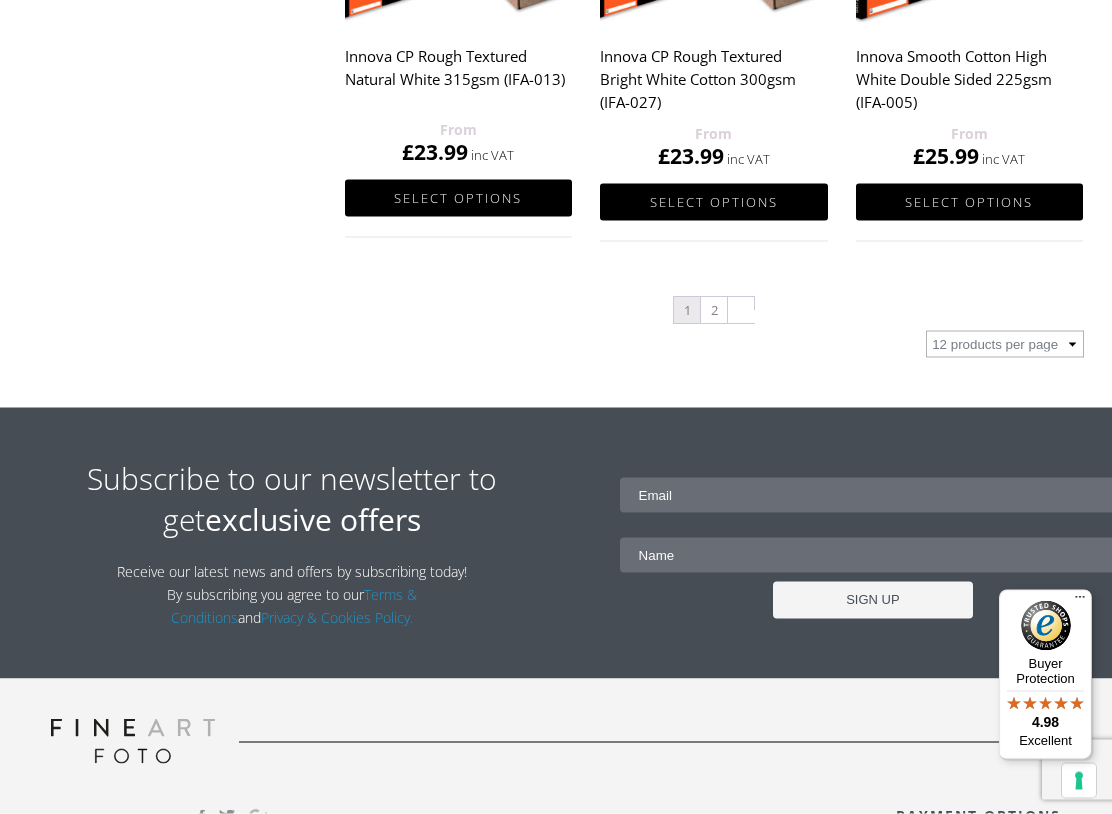 click on "2" at bounding box center (714, 311) 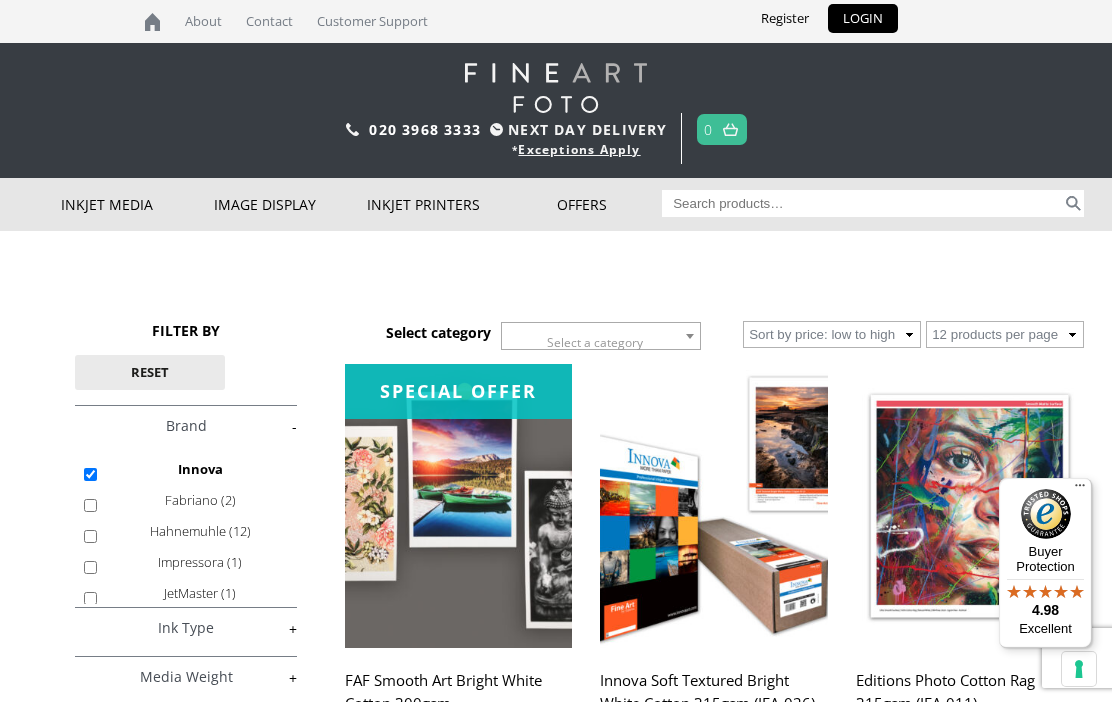 scroll, scrollTop: 0, scrollLeft: 0, axis: both 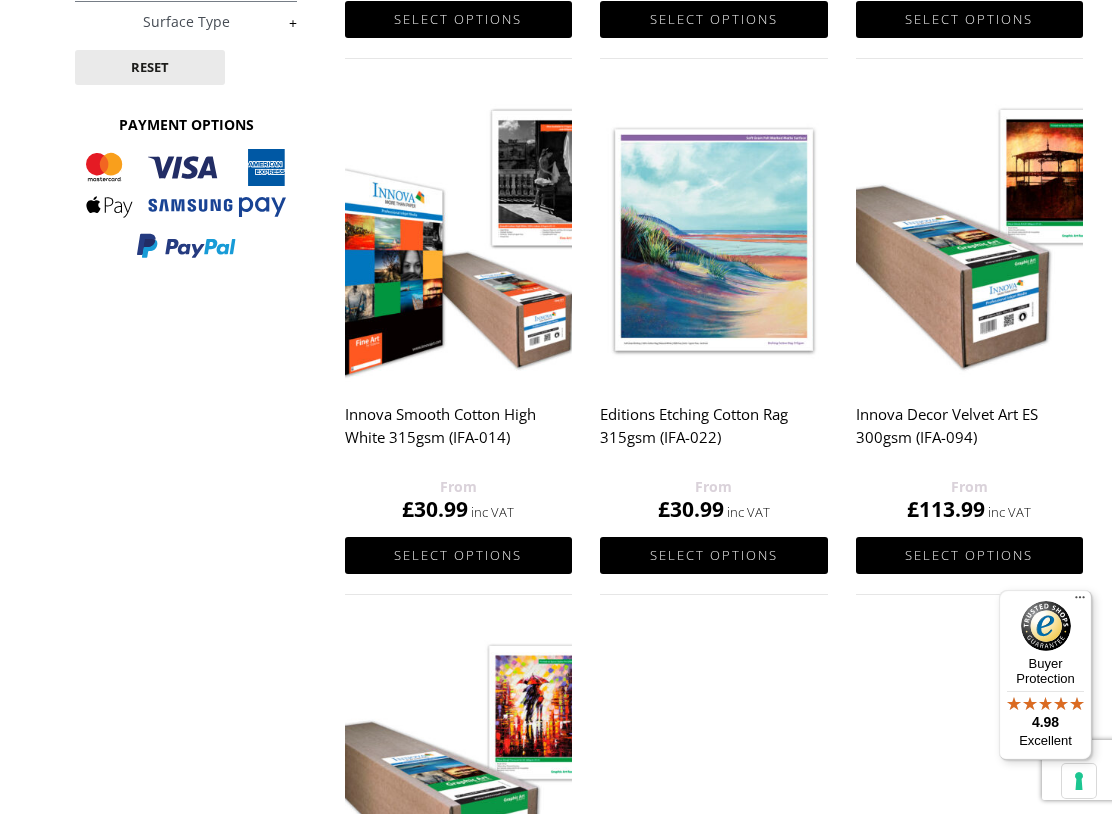 click on "Editions Etching Cotton Rag 315gsm (IFA-022)" at bounding box center (713, 435) 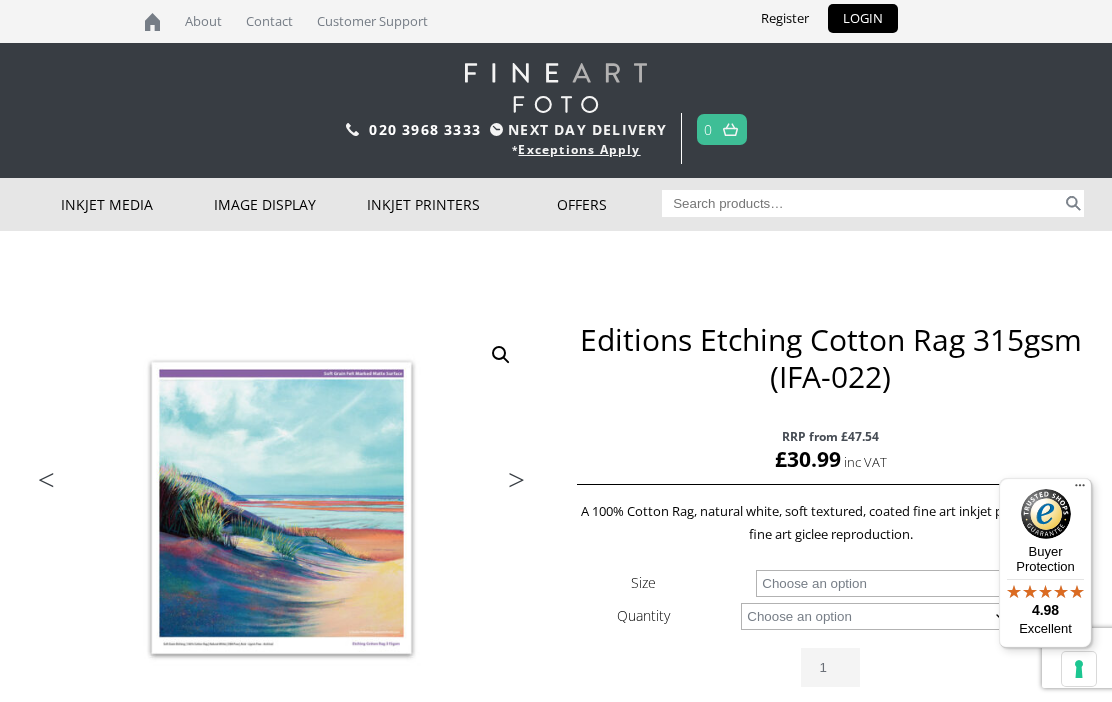 scroll, scrollTop: 0, scrollLeft: 0, axis: both 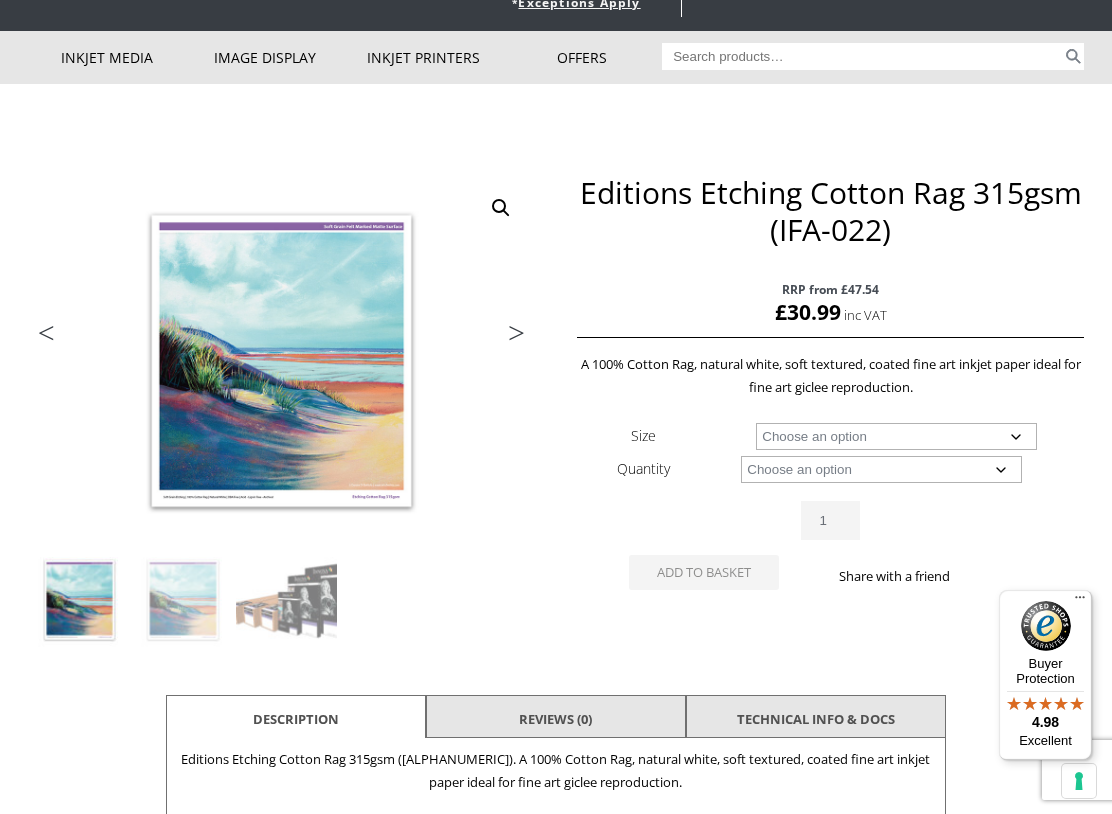 click on "Choose an option A4 Sheet A3 Sheet A3+ Sheet A2 Sheet 17" Wide Roll 24" Wide Roll 36" Wide Roll 44" Wide Roll 60" Wide Roll" 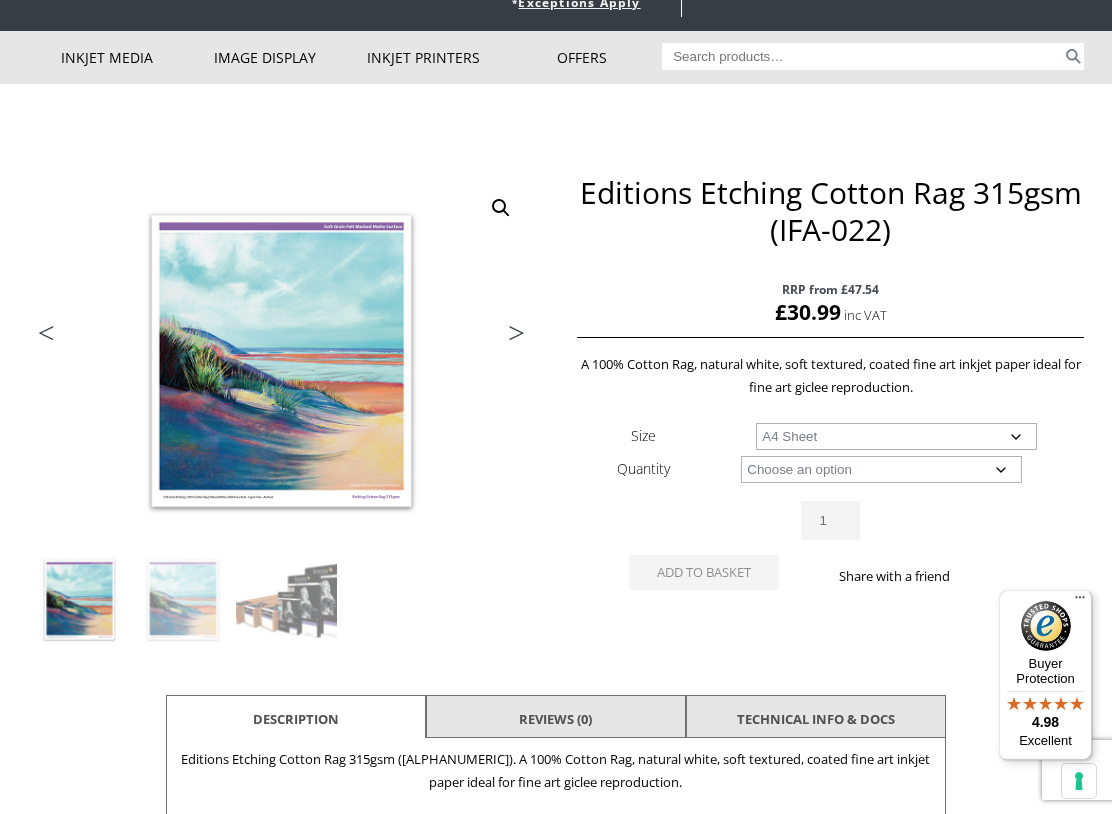 select on "a4-sheet" 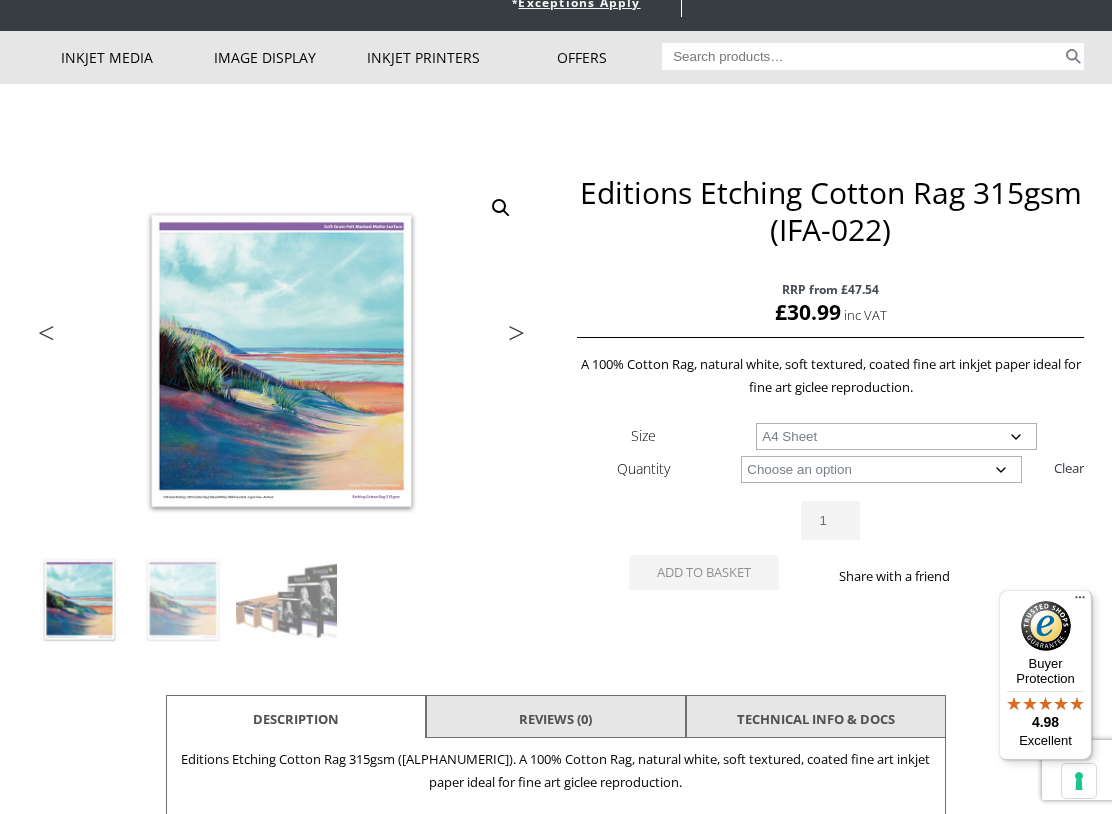 click on "Choose an option 25 Sheets" 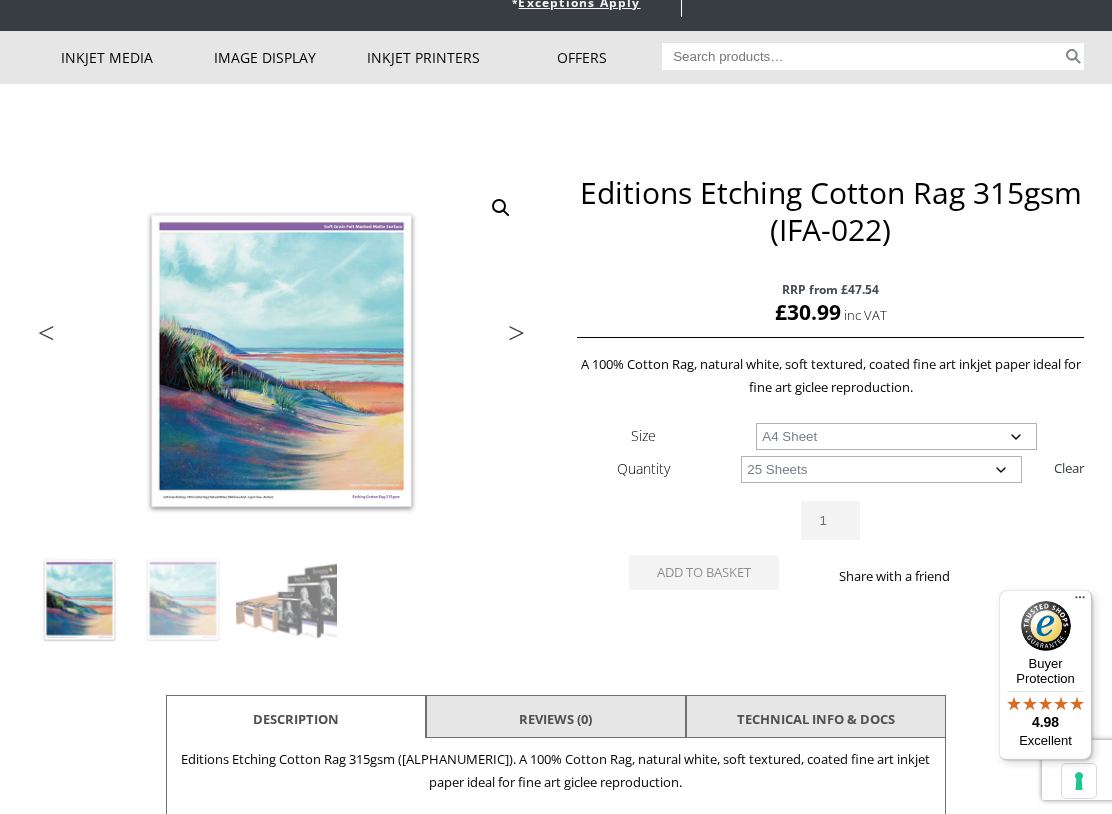 select on "a4-sheet" 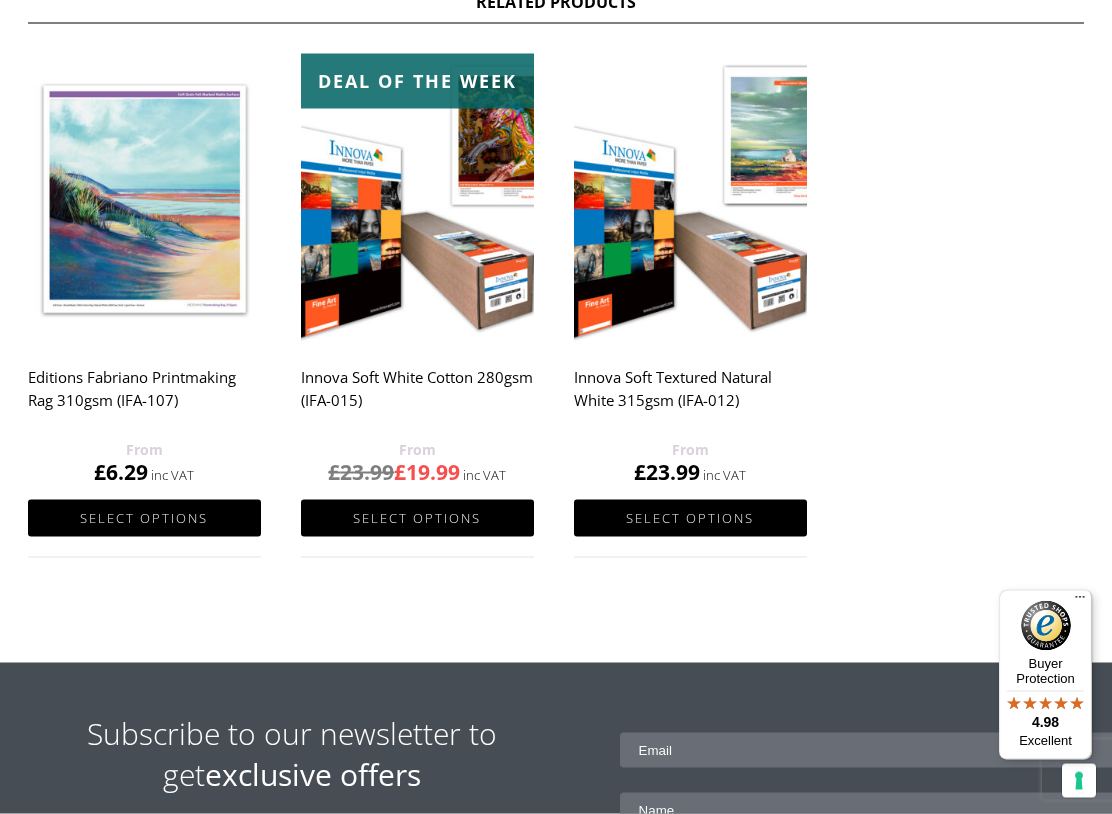 scroll, scrollTop: 1220, scrollLeft: 0, axis: vertical 